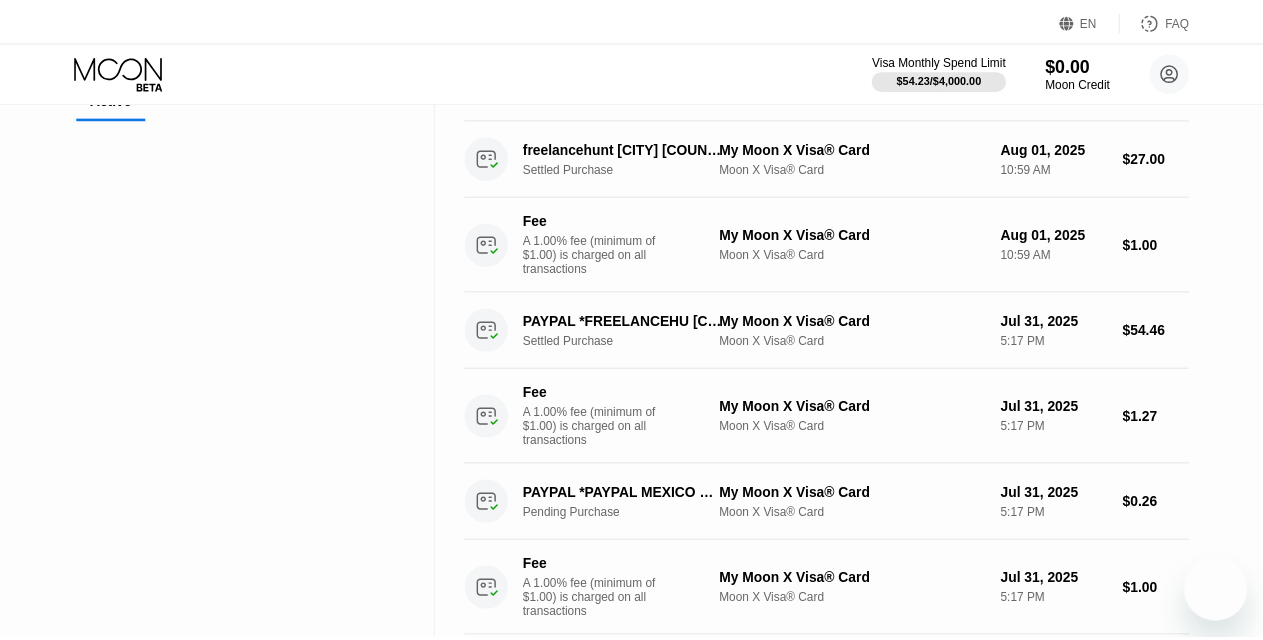 scroll, scrollTop: 0, scrollLeft: 0, axis: both 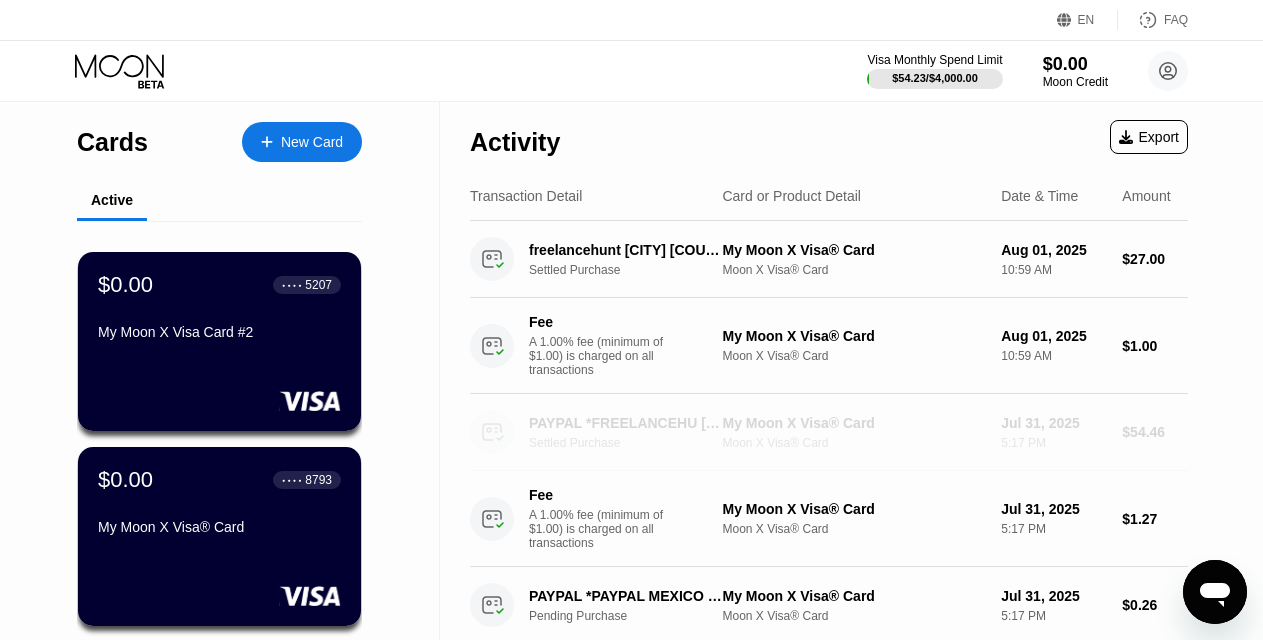 click on "My Moon X Visa® Card" at bounding box center [853, 423] 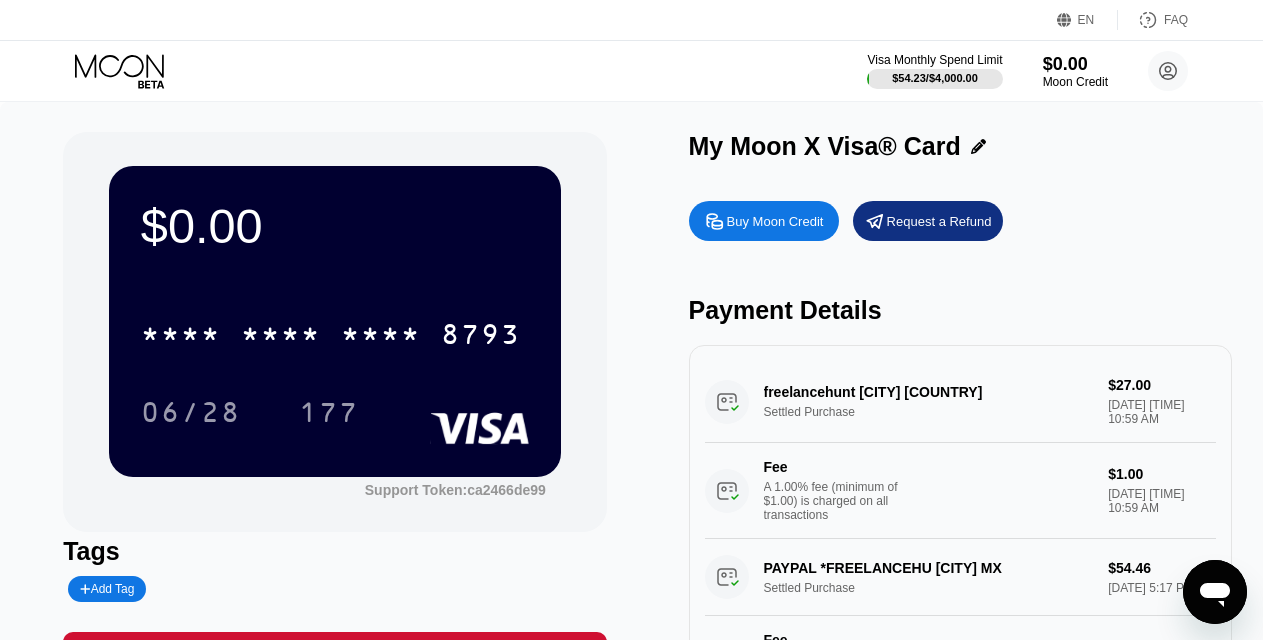scroll, scrollTop: 100, scrollLeft: 0, axis: vertical 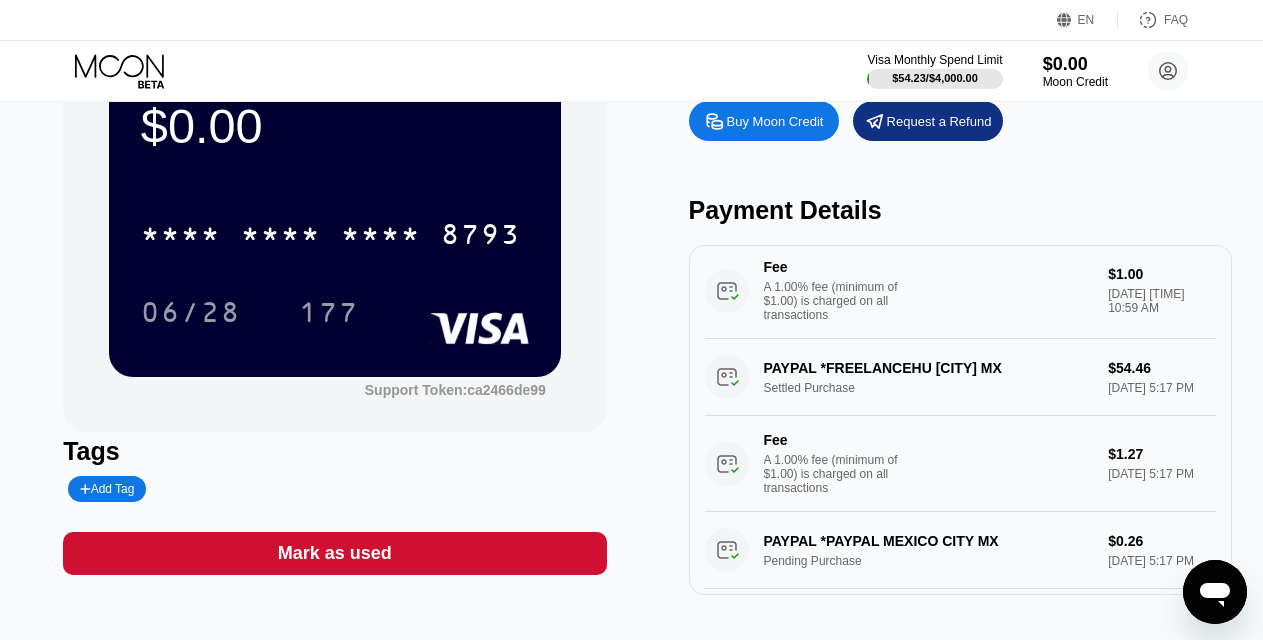 click on "PAYPAL *FREELANCEHU      [CITY]  MX Settled Purchase $54.46 [DATE] [TIME] 5:17 PM Fee A 1.00% fee (minimum of $1.00) is charged on all transactions $1.27 [DATE] [TIME] 5:17 PM" at bounding box center (960, 425) 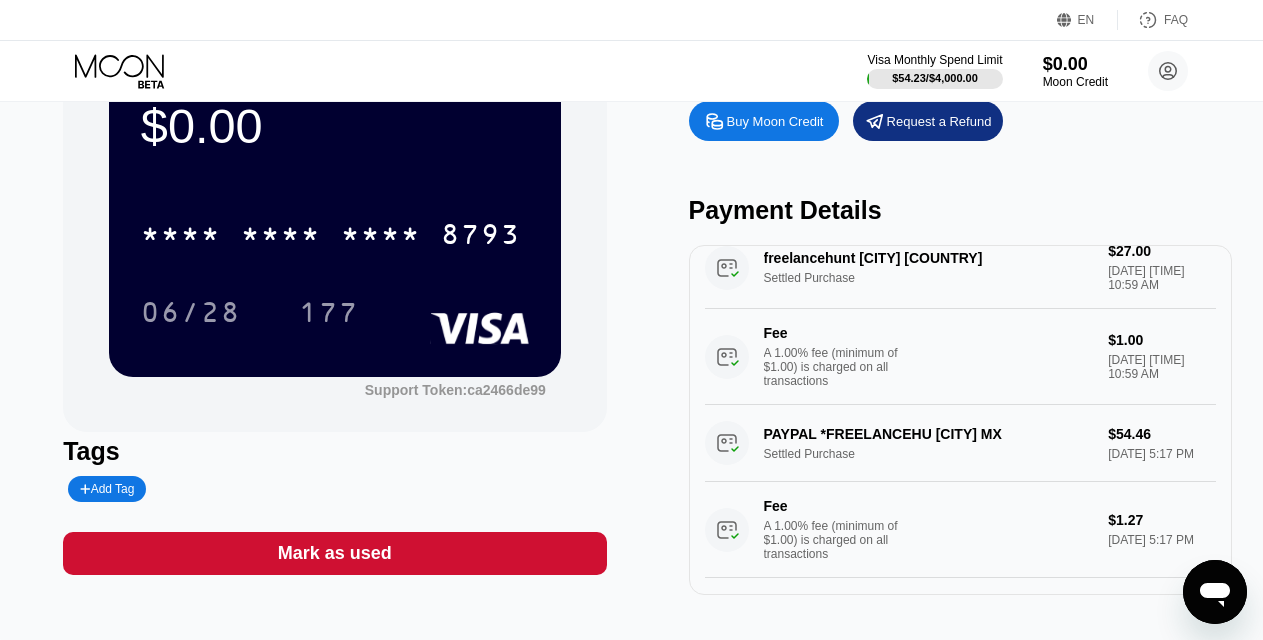 scroll, scrollTop: 0, scrollLeft: 0, axis: both 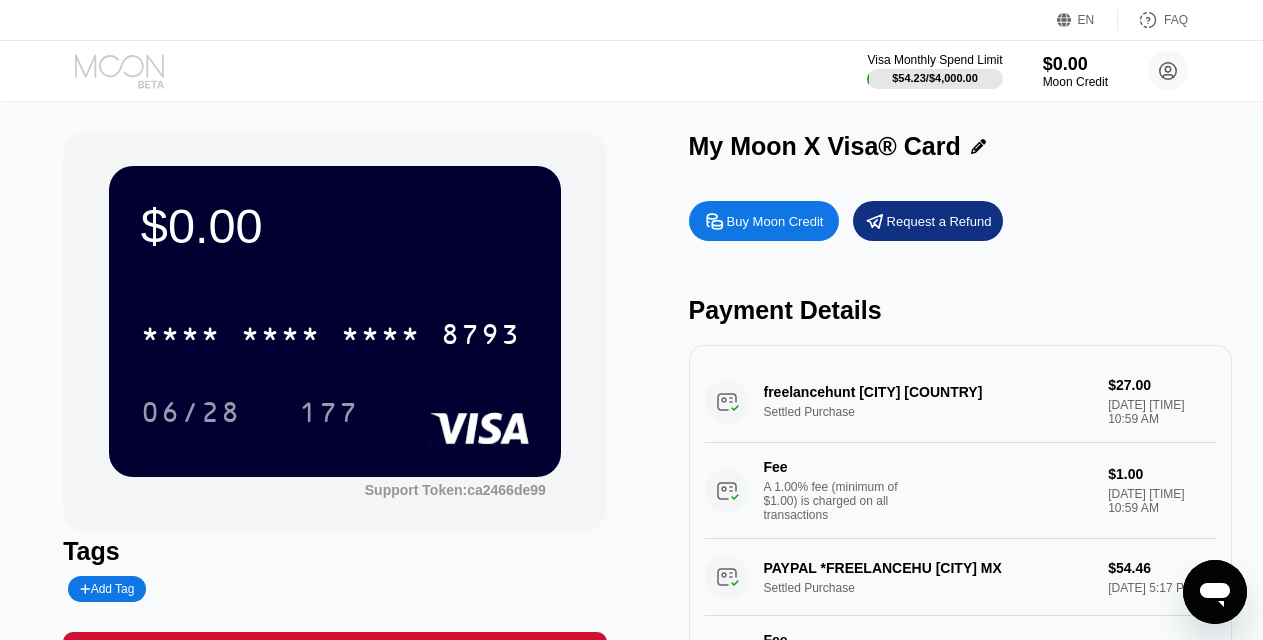 click 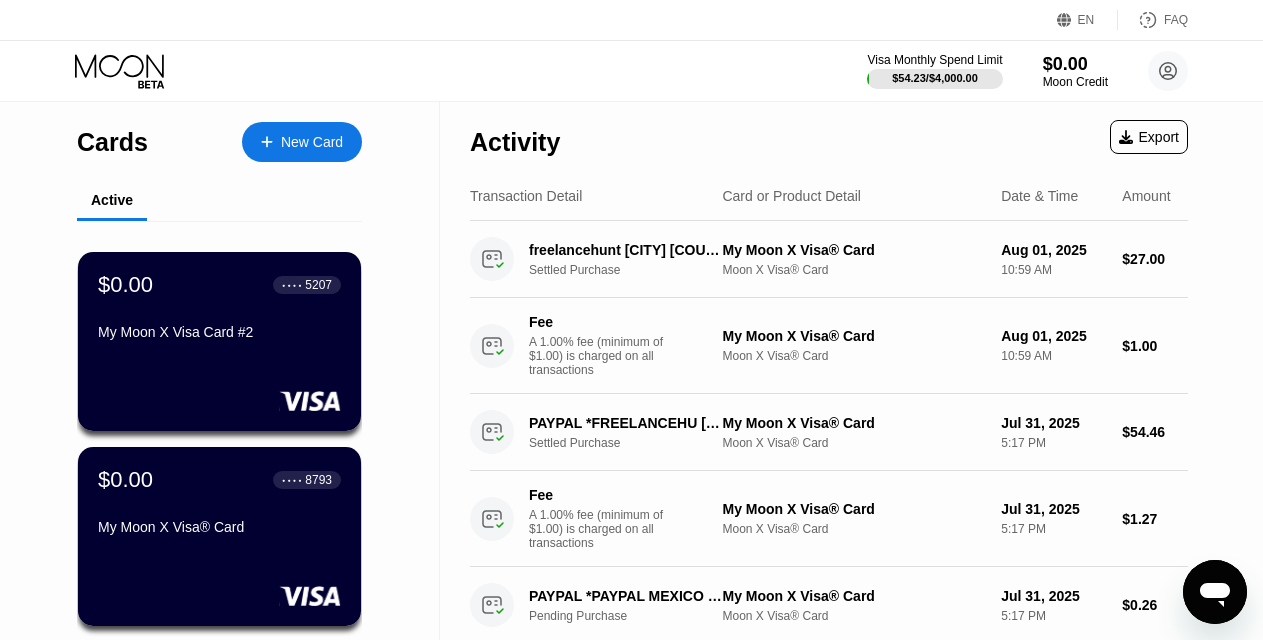 scroll, scrollTop: 100, scrollLeft: 0, axis: vertical 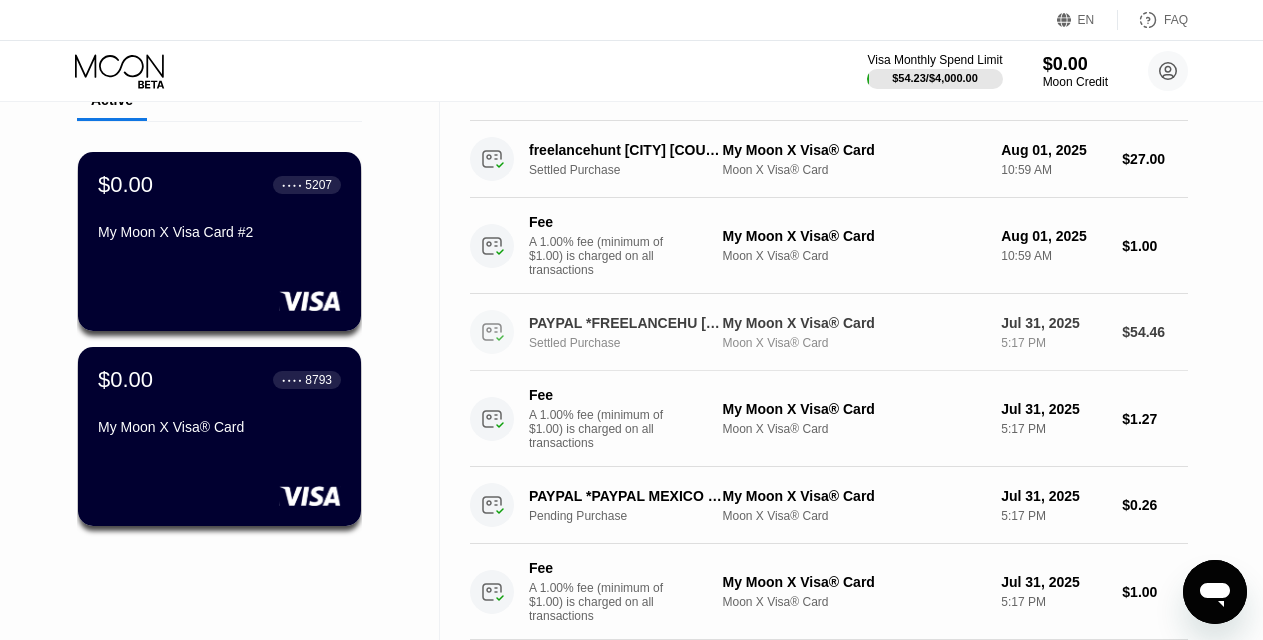 click on "My Moon X Visa® Card" at bounding box center [853, 323] 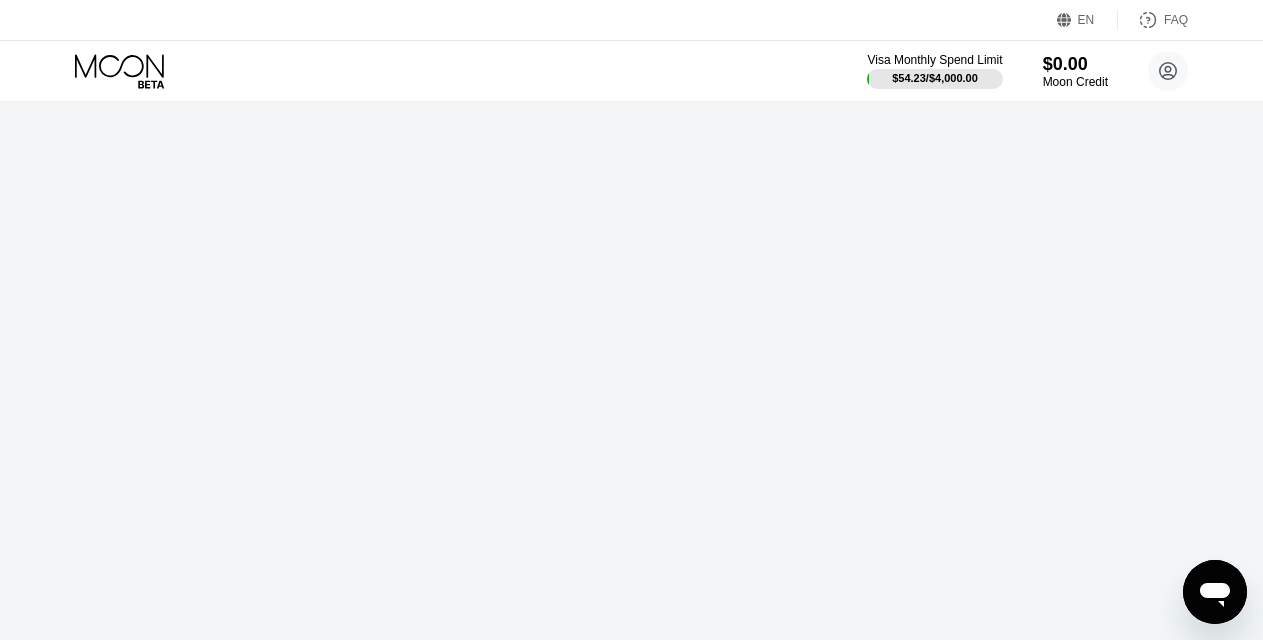 scroll, scrollTop: 0, scrollLeft: 0, axis: both 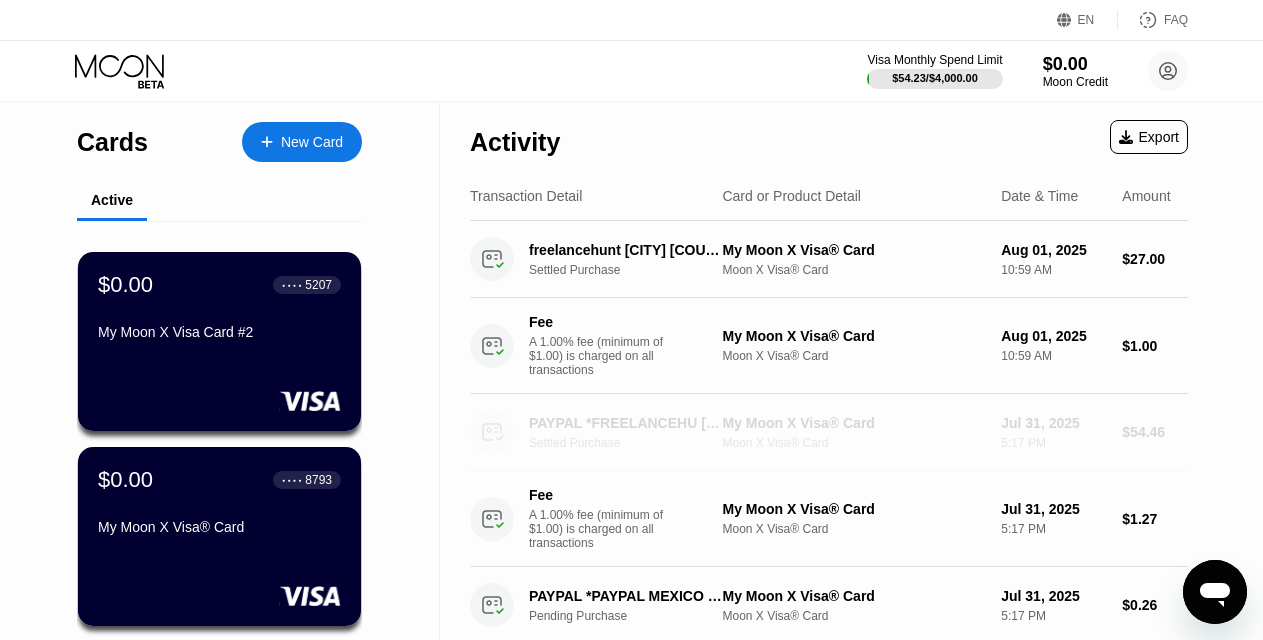 drag, startPoint x: 523, startPoint y: 459, endPoint x: 611, endPoint y: 467, distance: 88.362885 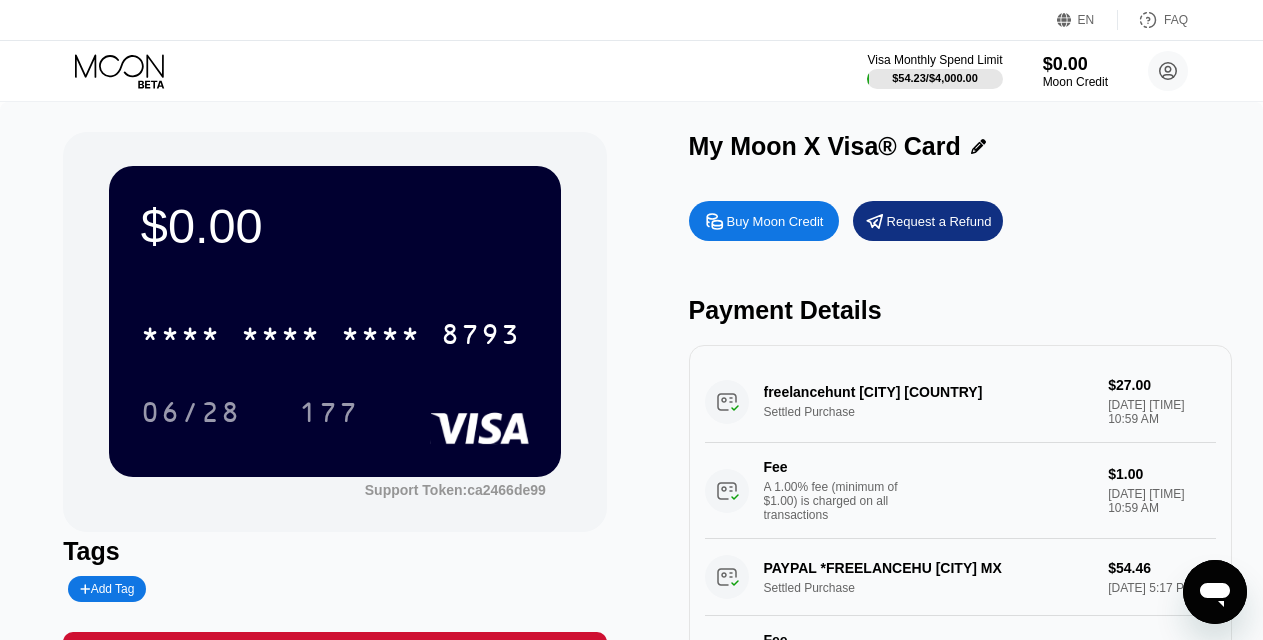 scroll, scrollTop: 100, scrollLeft: 0, axis: vertical 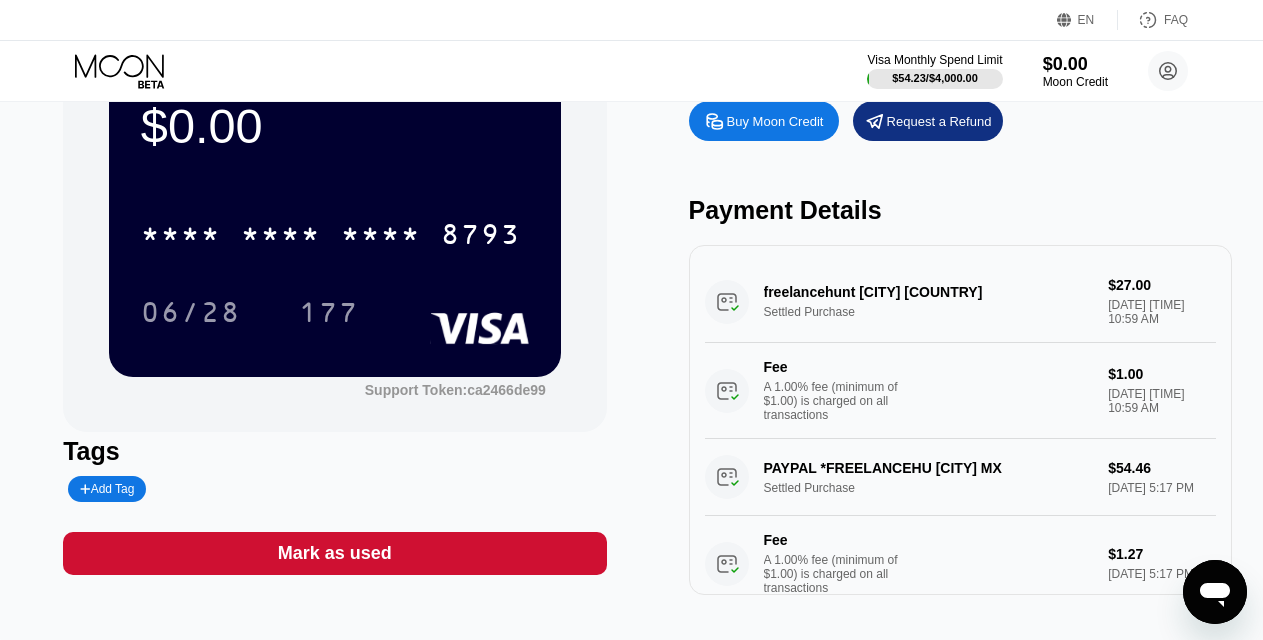 drag, startPoint x: 857, startPoint y: 524, endPoint x: 767, endPoint y: 515, distance: 90.44888 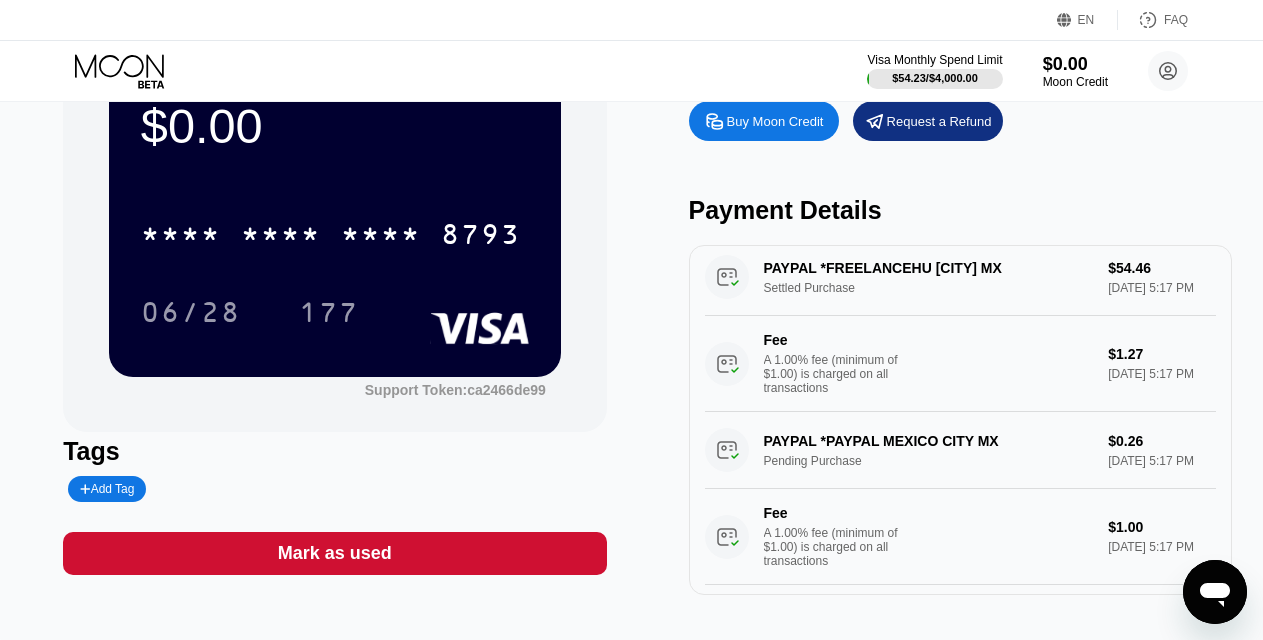 scroll, scrollTop: 0, scrollLeft: 0, axis: both 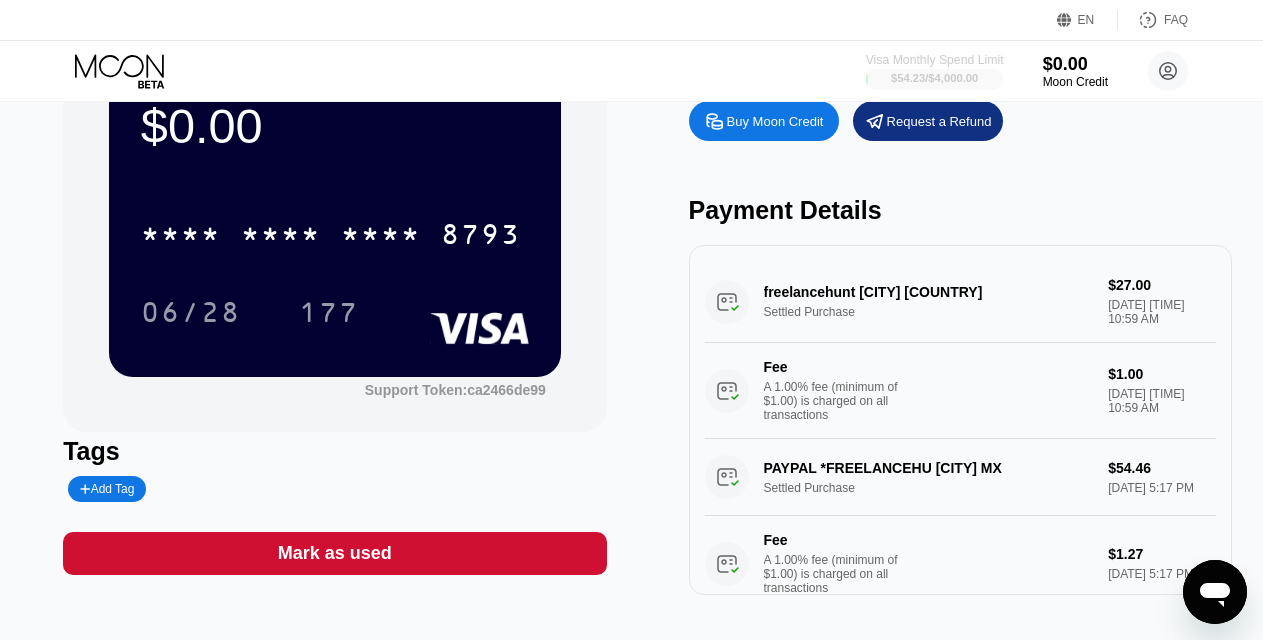 click on "$54.23 / $4,000.00" at bounding box center (934, 78) 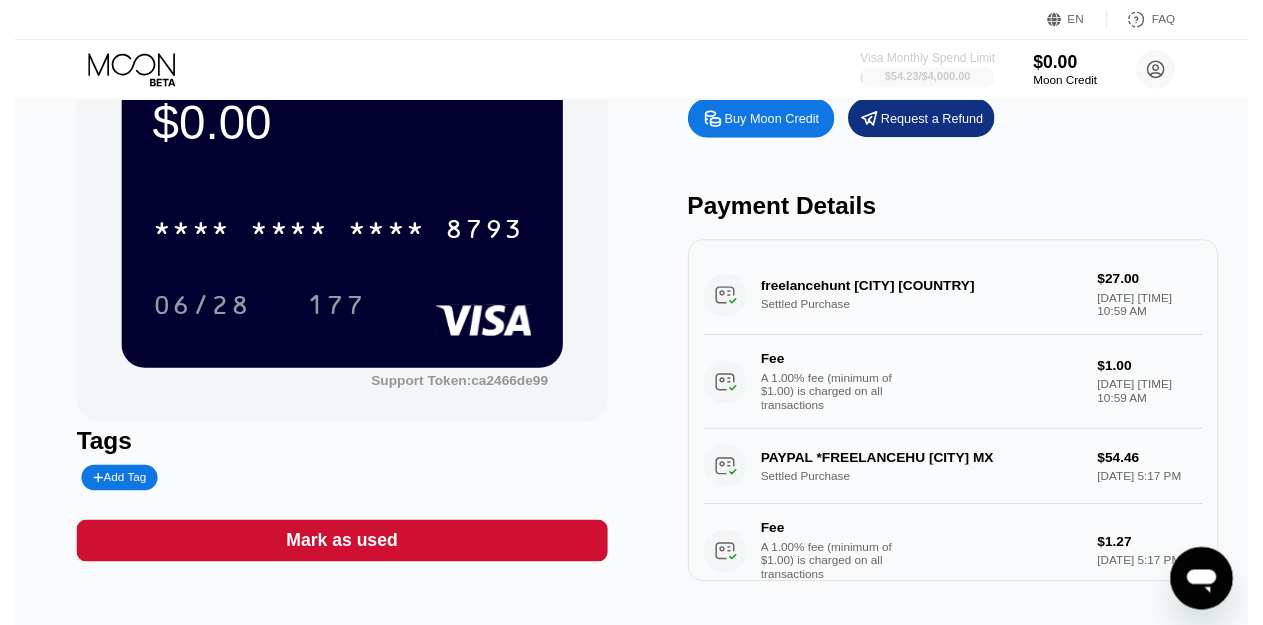 scroll, scrollTop: 0, scrollLeft: 0, axis: both 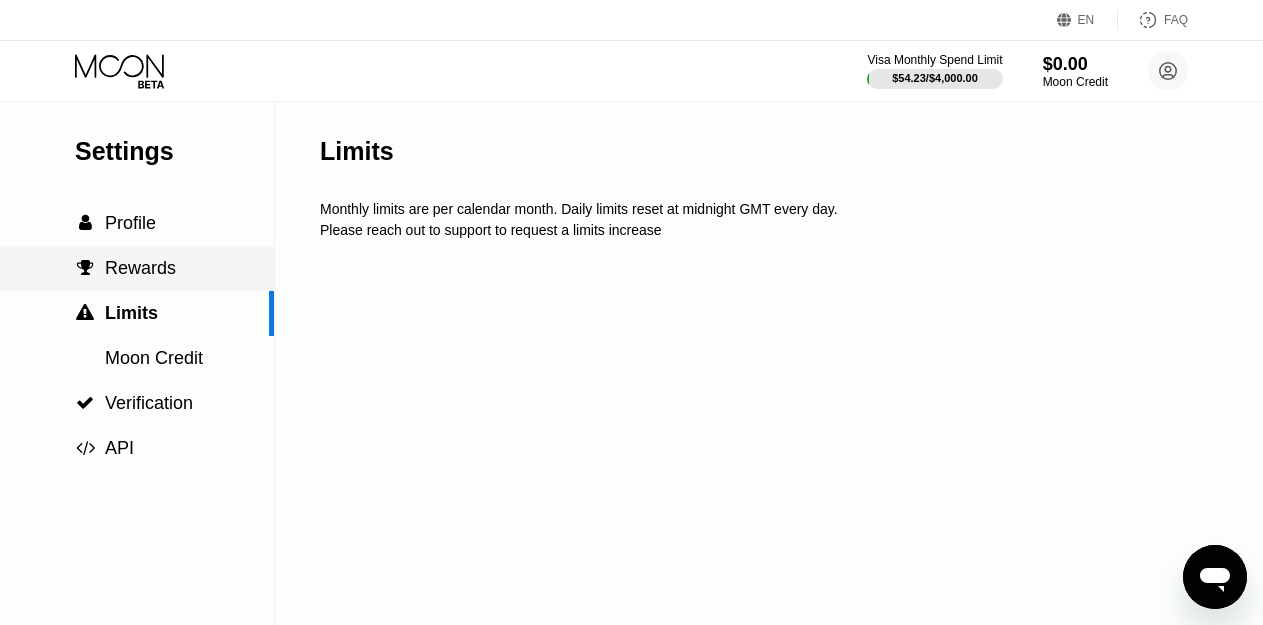 click on "Rewards" at bounding box center [140, 268] 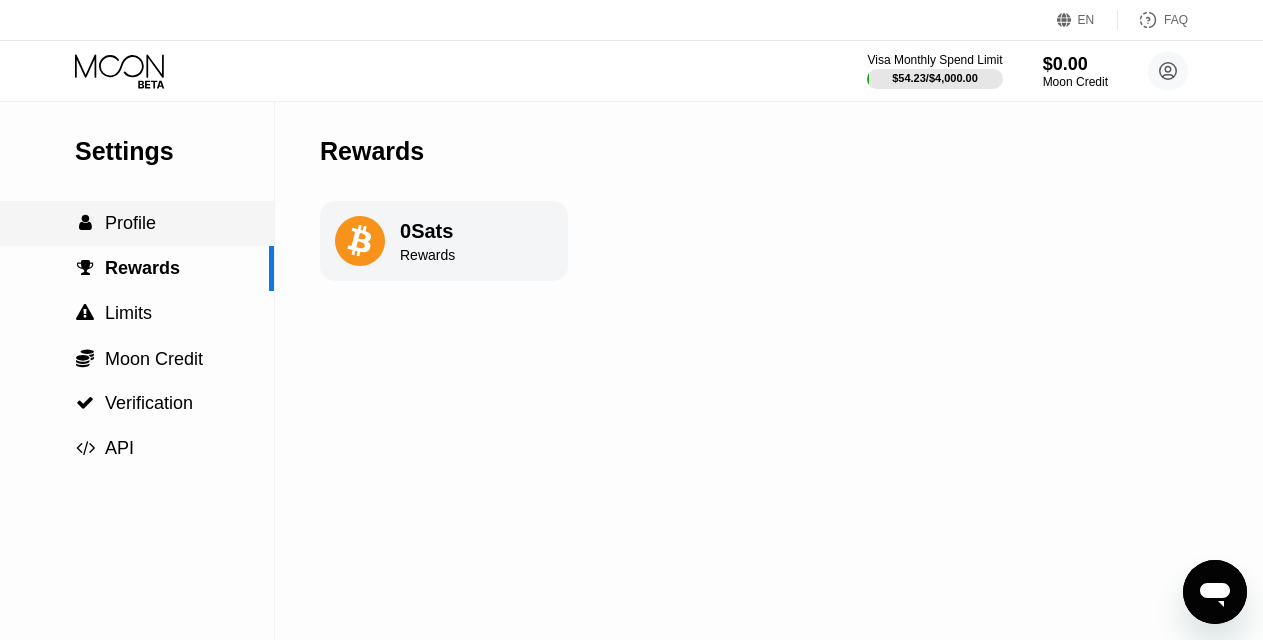 click on "Profile" at bounding box center (130, 223) 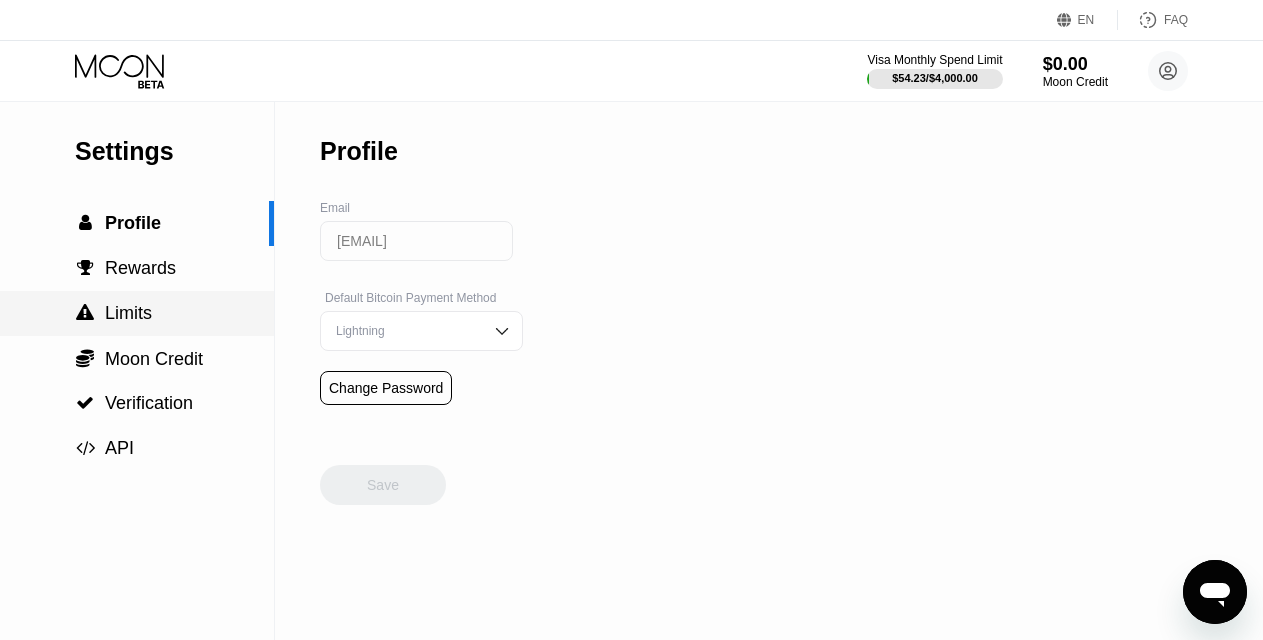 click on " Limits" at bounding box center [137, 313] 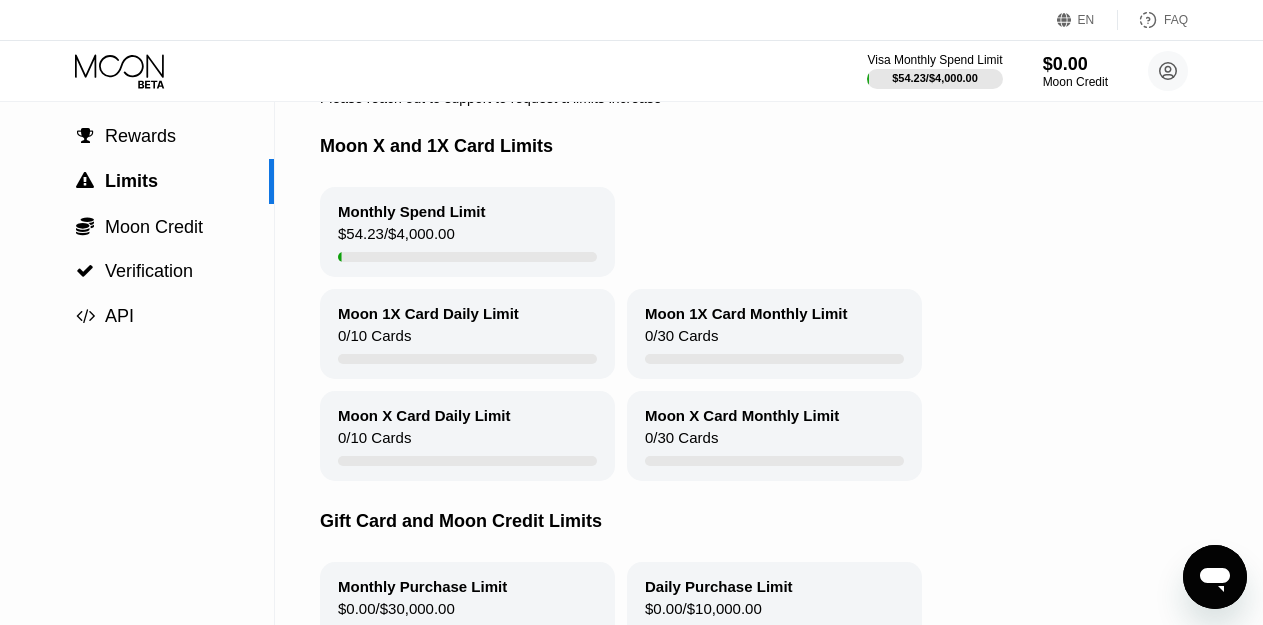 scroll, scrollTop: 32, scrollLeft: 0, axis: vertical 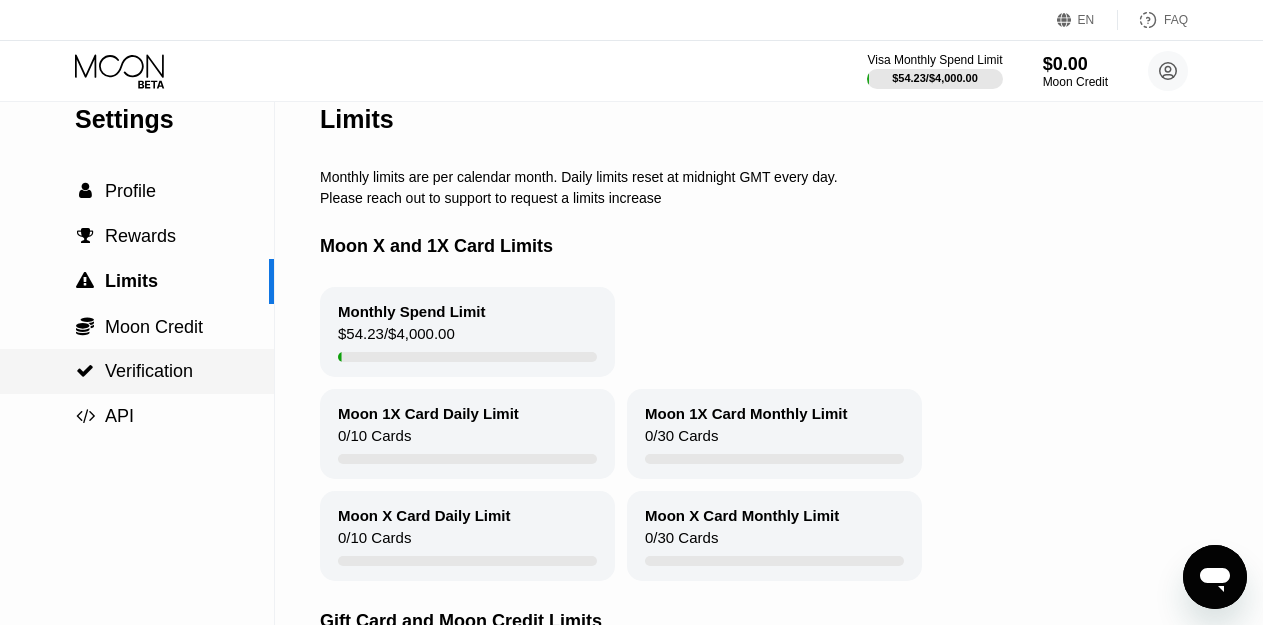 click on "Verification" at bounding box center [149, 371] 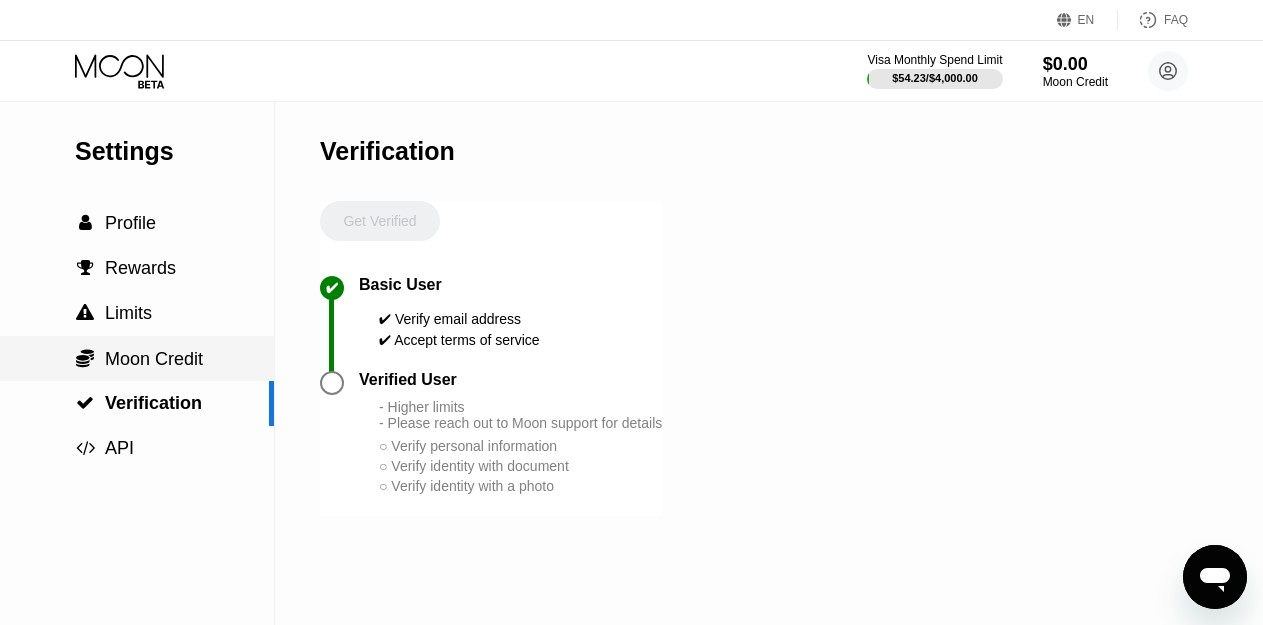 scroll, scrollTop: 0, scrollLeft: 0, axis: both 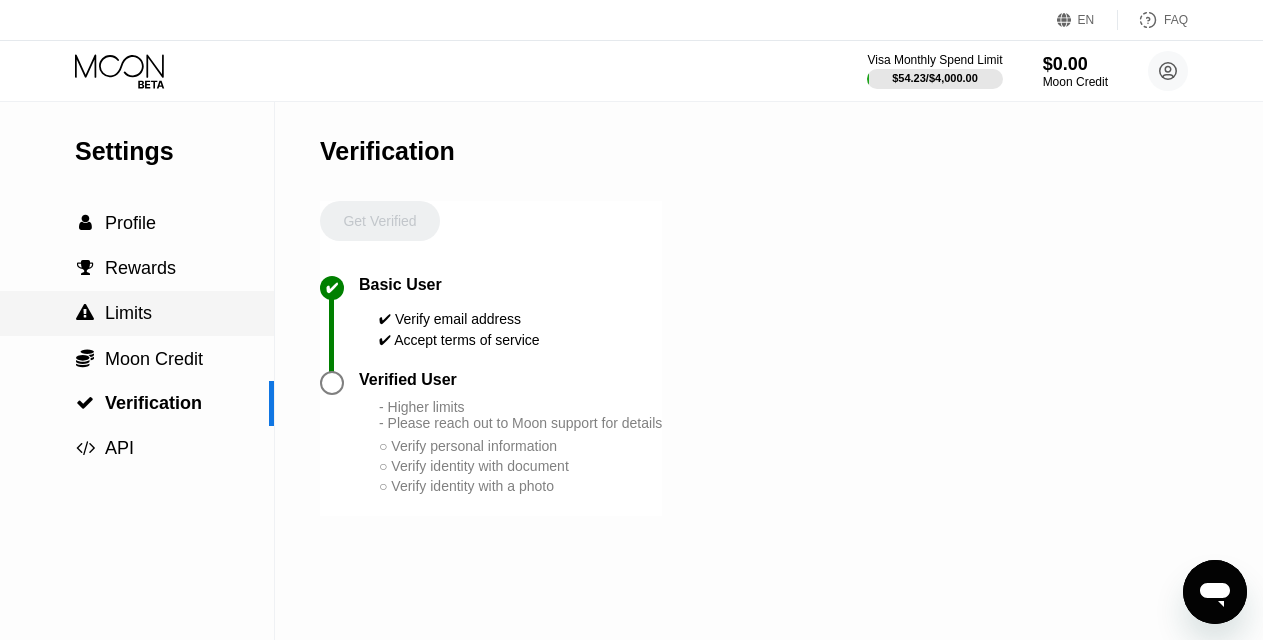 click on " Limits" at bounding box center [137, 313] 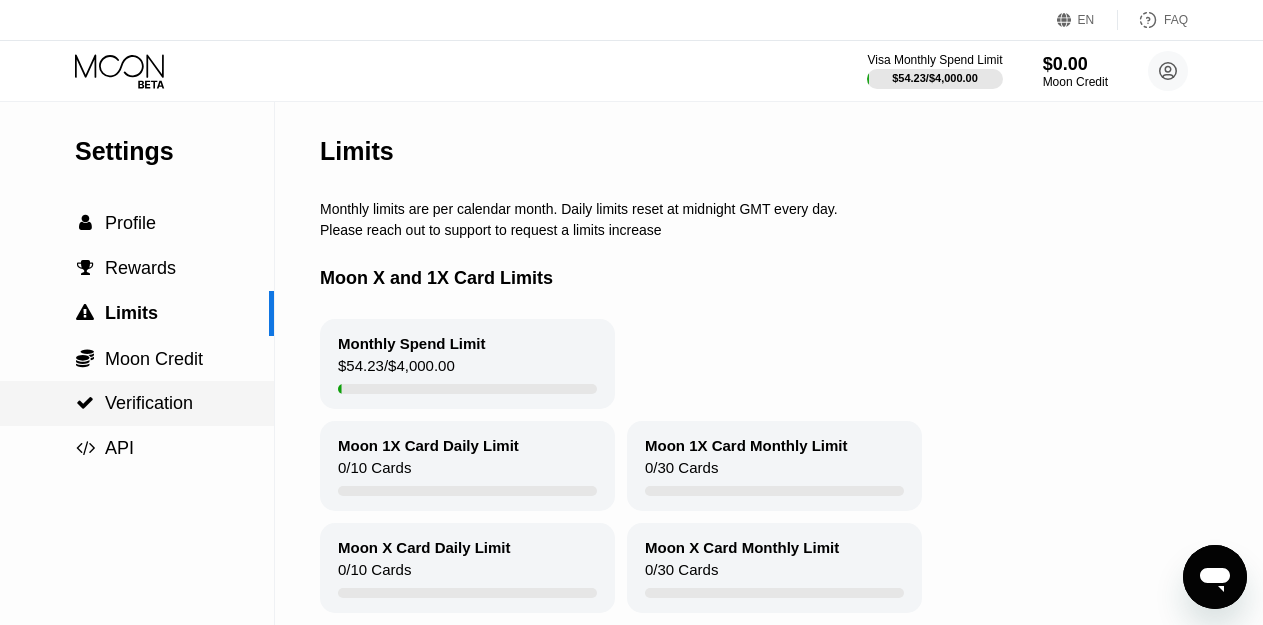 click on "Verification" at bounding box center [149, 403] 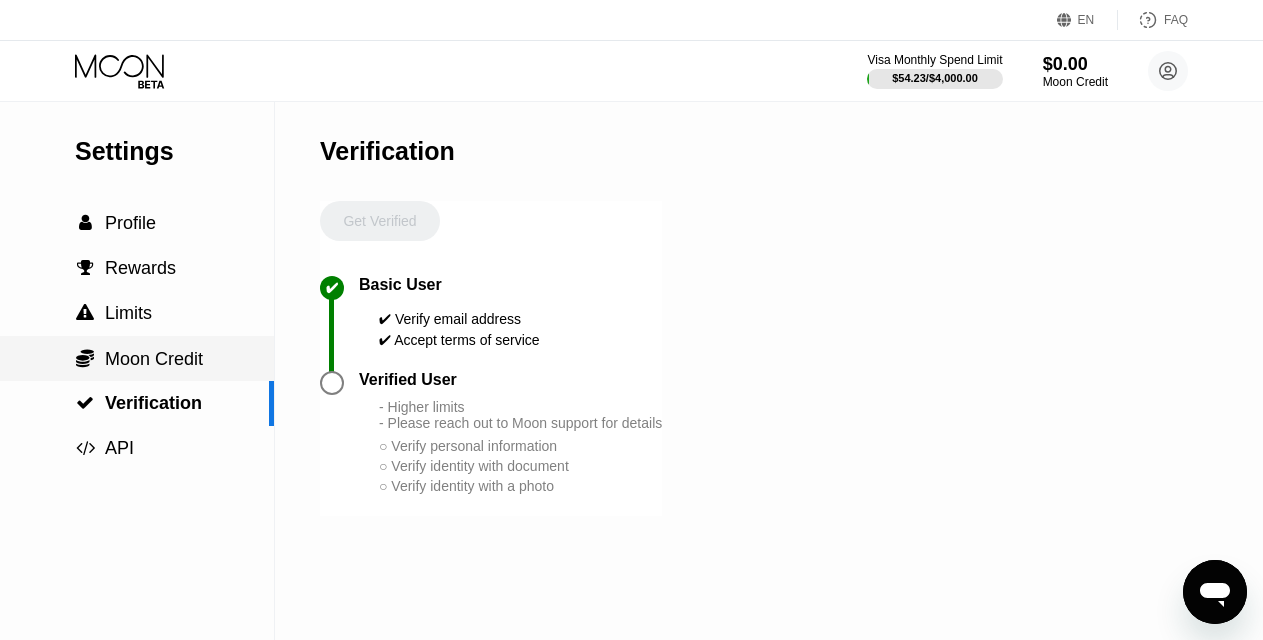 click on " Moon Credit" at bounding box center (137, 358) 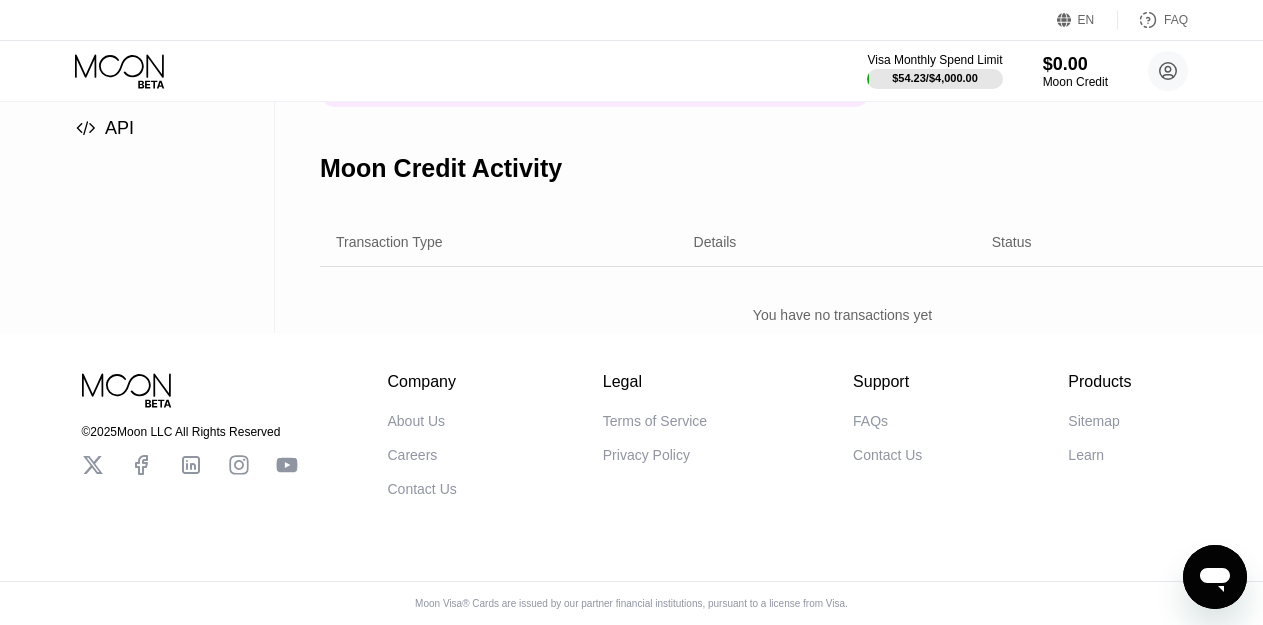 scroll, scrollTop: 0, scrollLeft: 0, axis: both 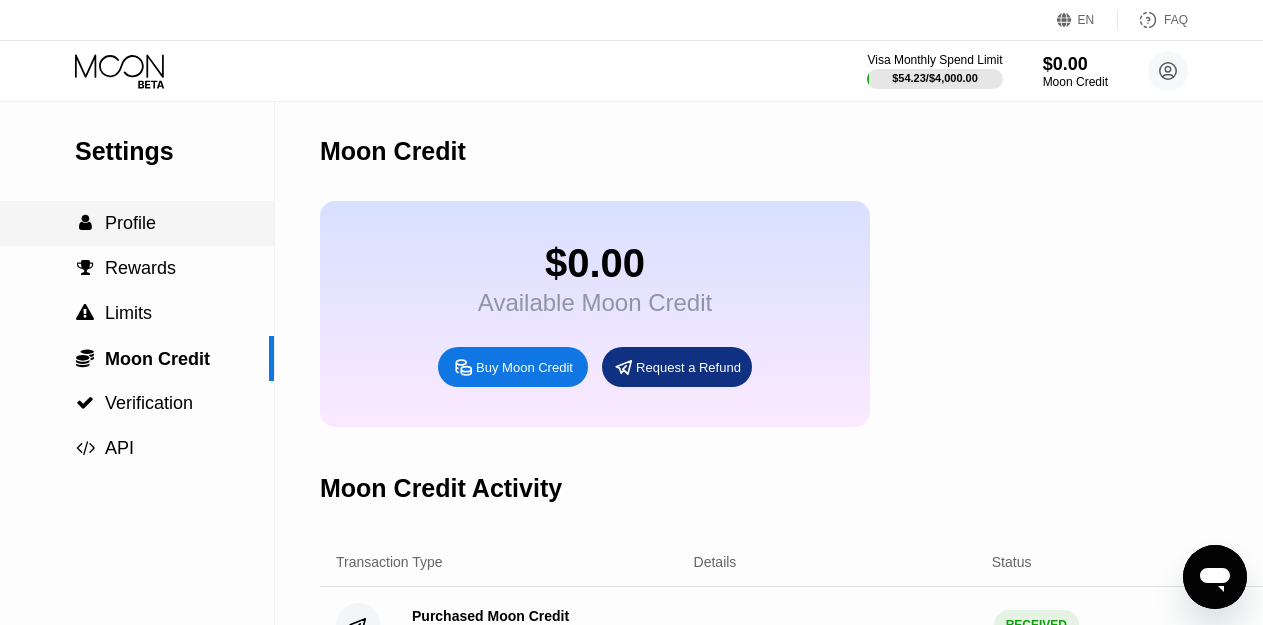click on "Profile" at bounding box center (130, 223) 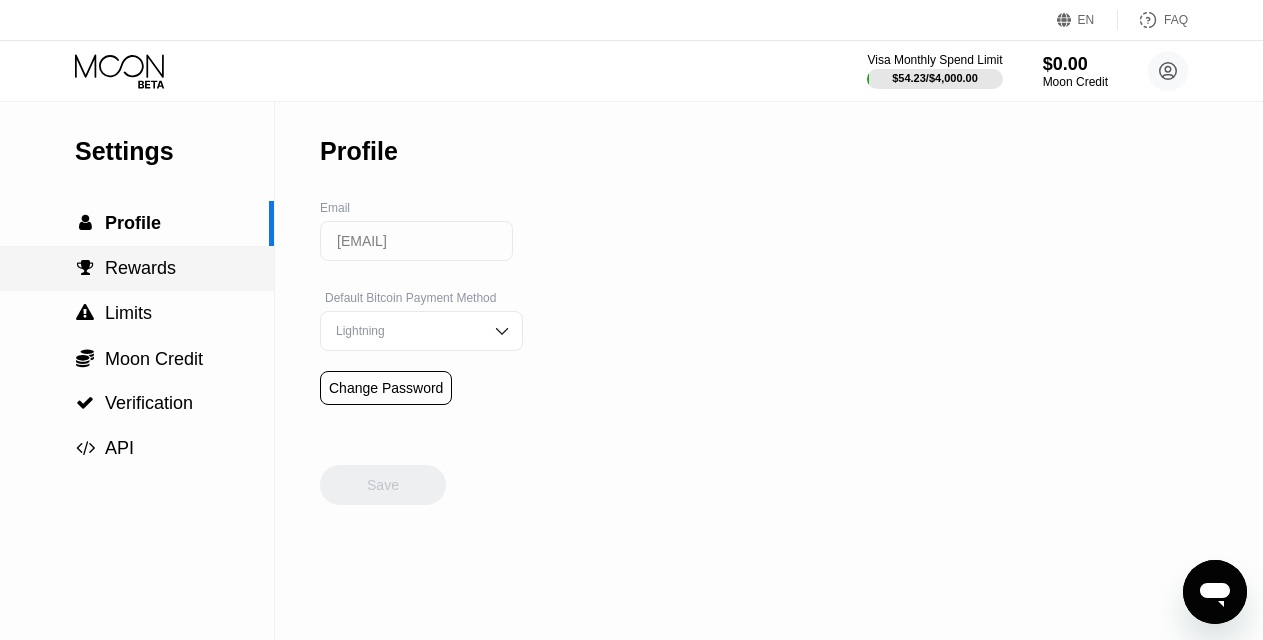 click on "Rewards" at bounding box center (140, 268) 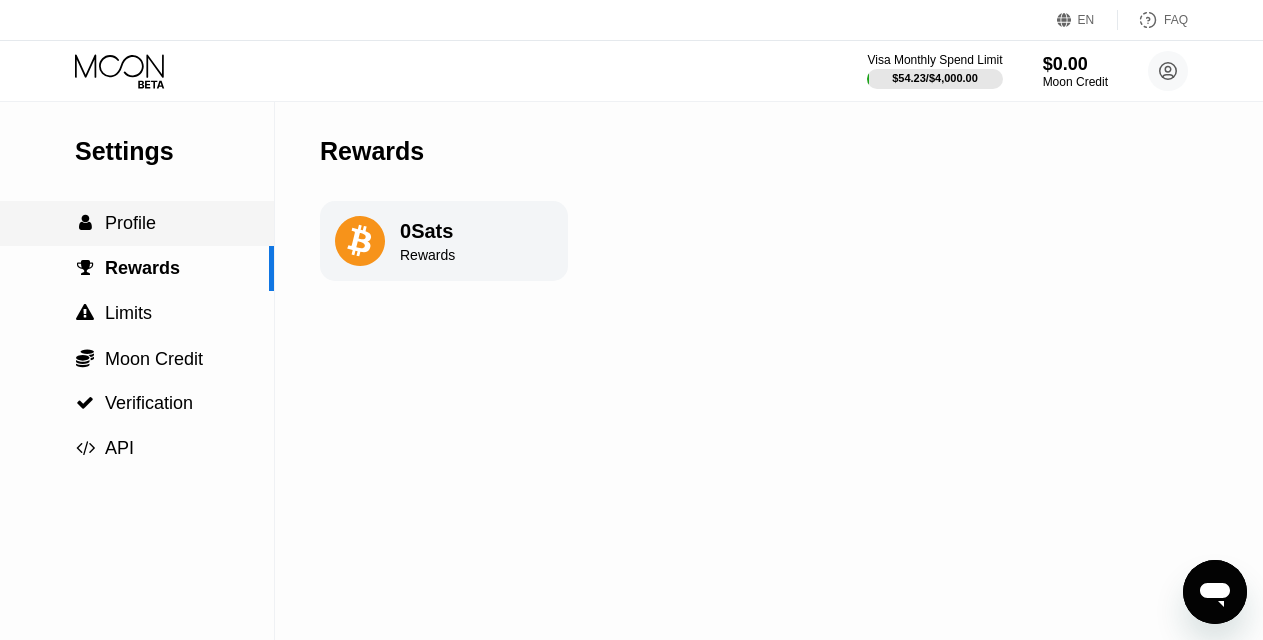 click on "Profile" at bounding box center [130, 223] 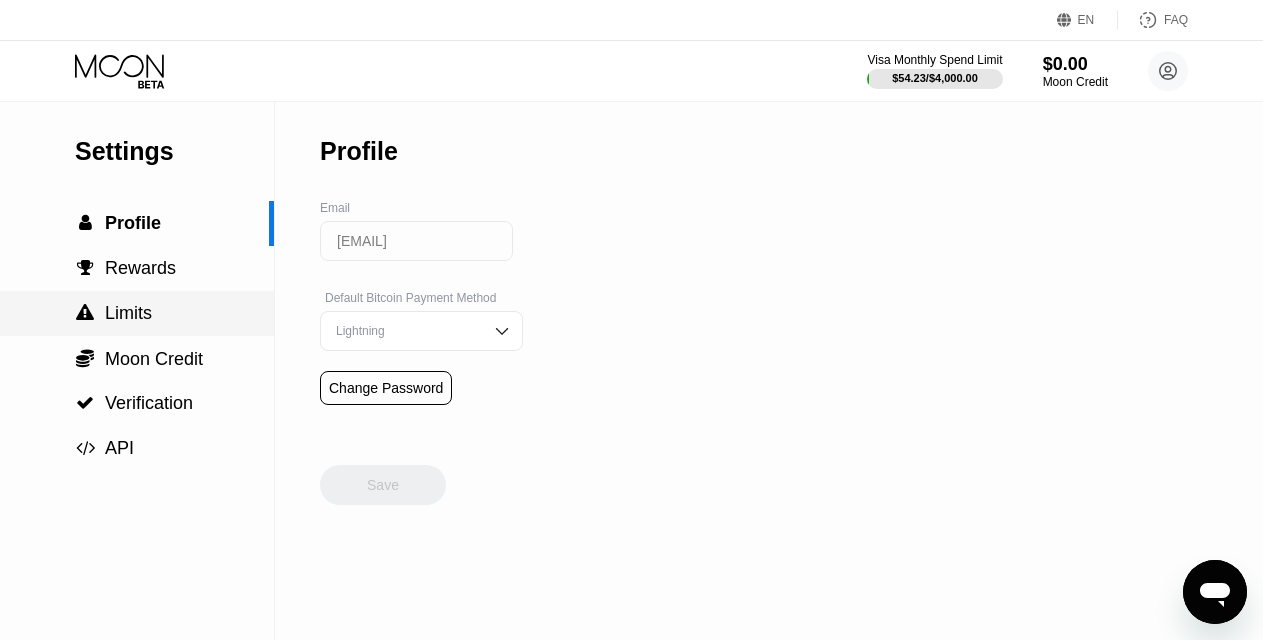 click on "Limits" at bounding box center (128, 313) 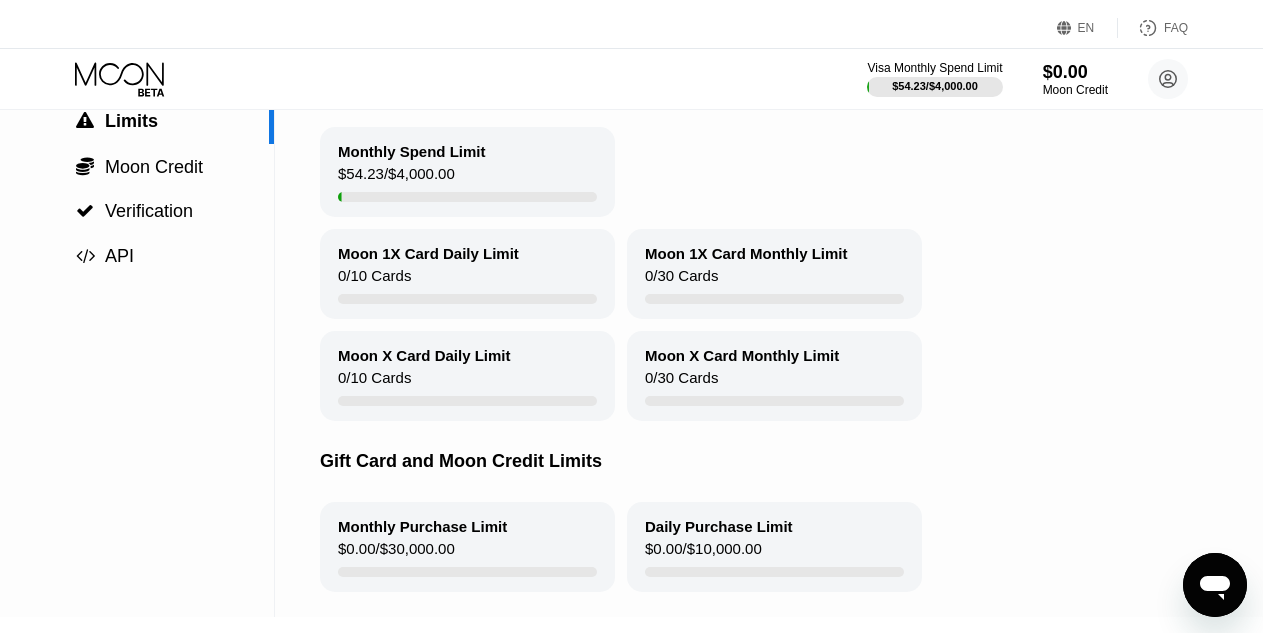 scroll, scrollTop: 0, scrollLeft: 0, axis: both 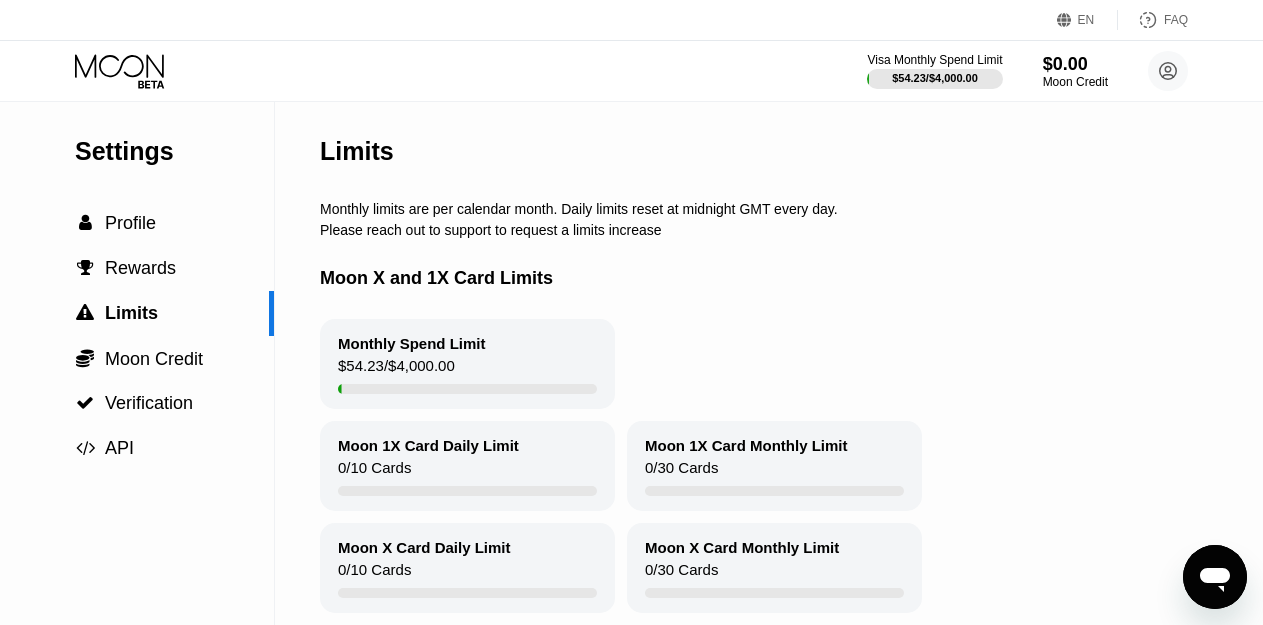 click 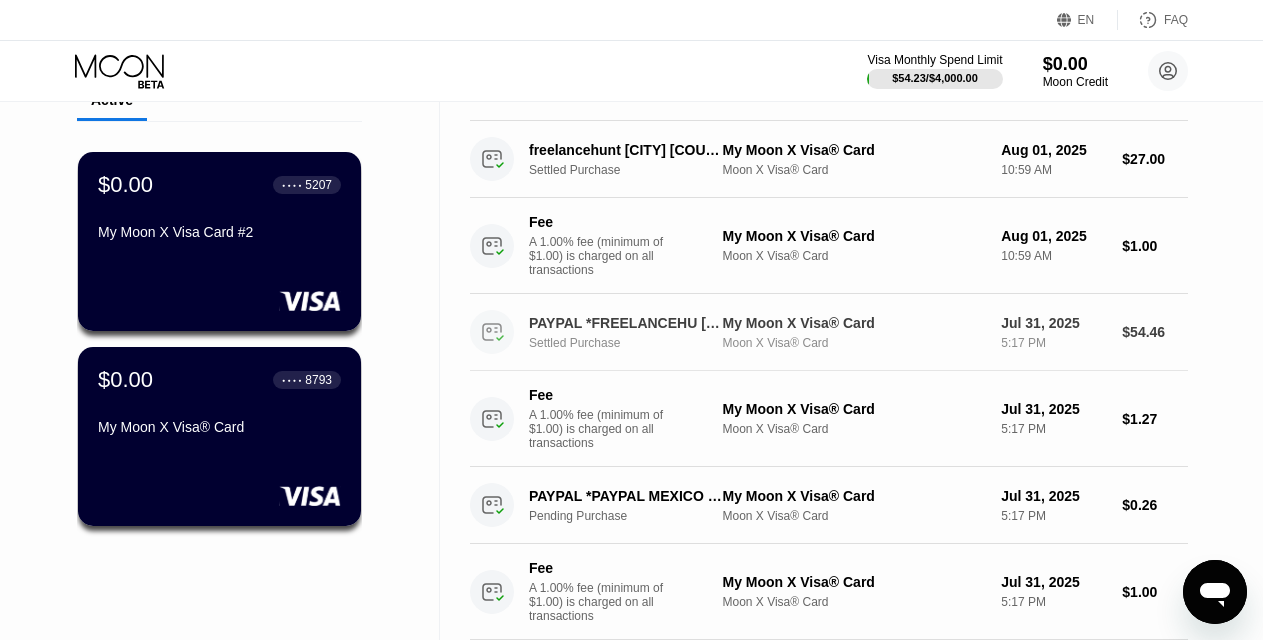 scroll, scrollTop: 200, scrollLeft: 0, axis: vertical 